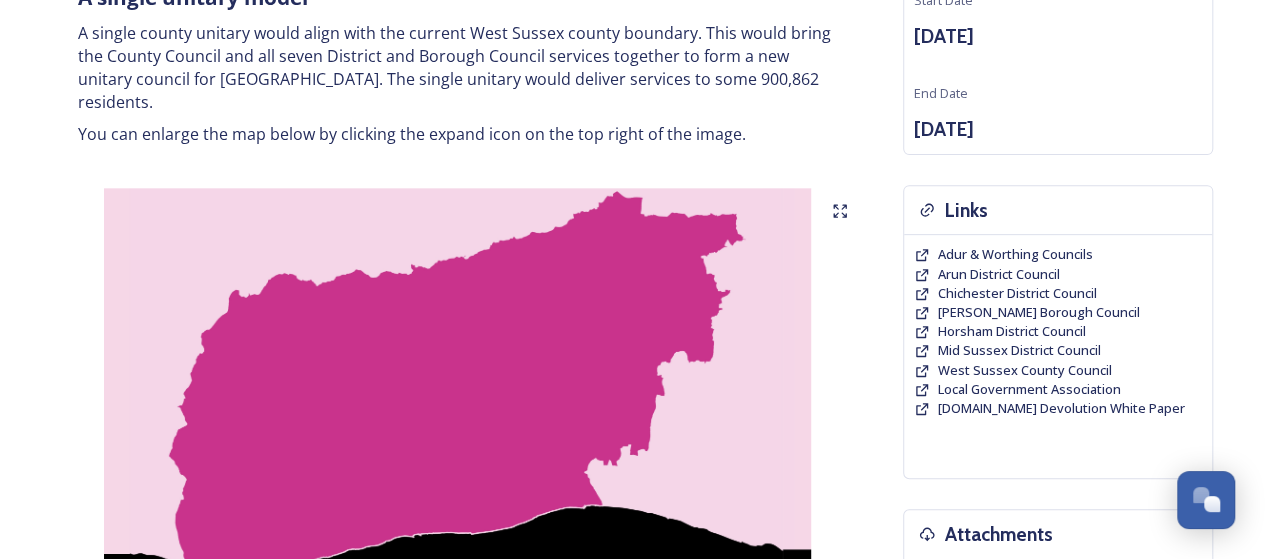 scroll, scrollTop: 300, scrollLeft: 0, axis: vertical 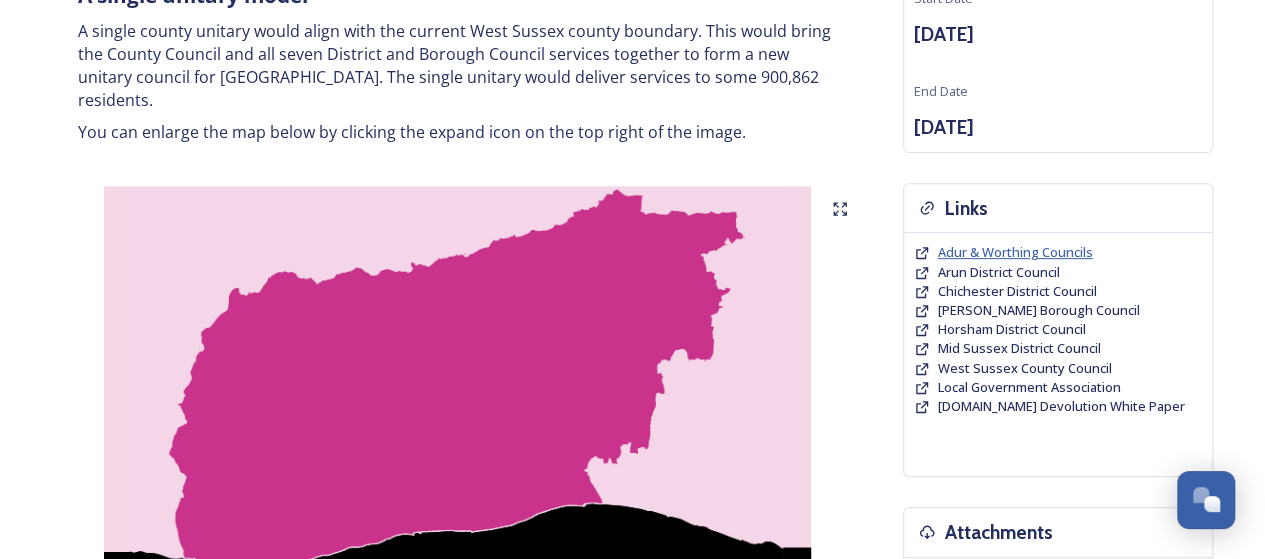 click on "Adur & Worthing Councils" at bounding box center (1015, 252) 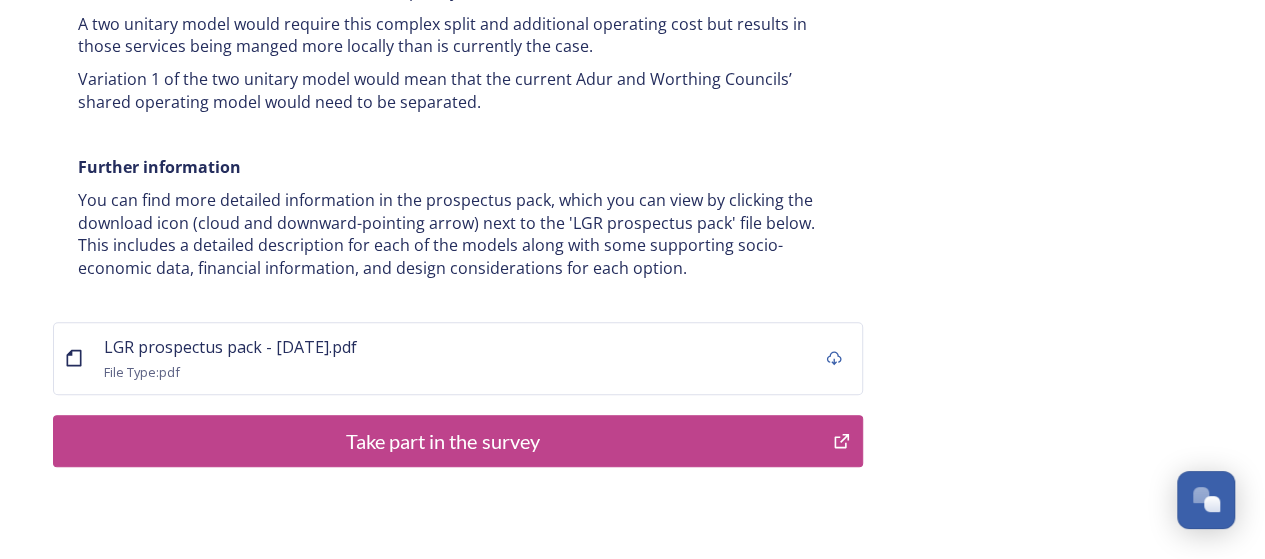 scroll, scrollTop: 4154, scrollLeft: 0, axis: vertical 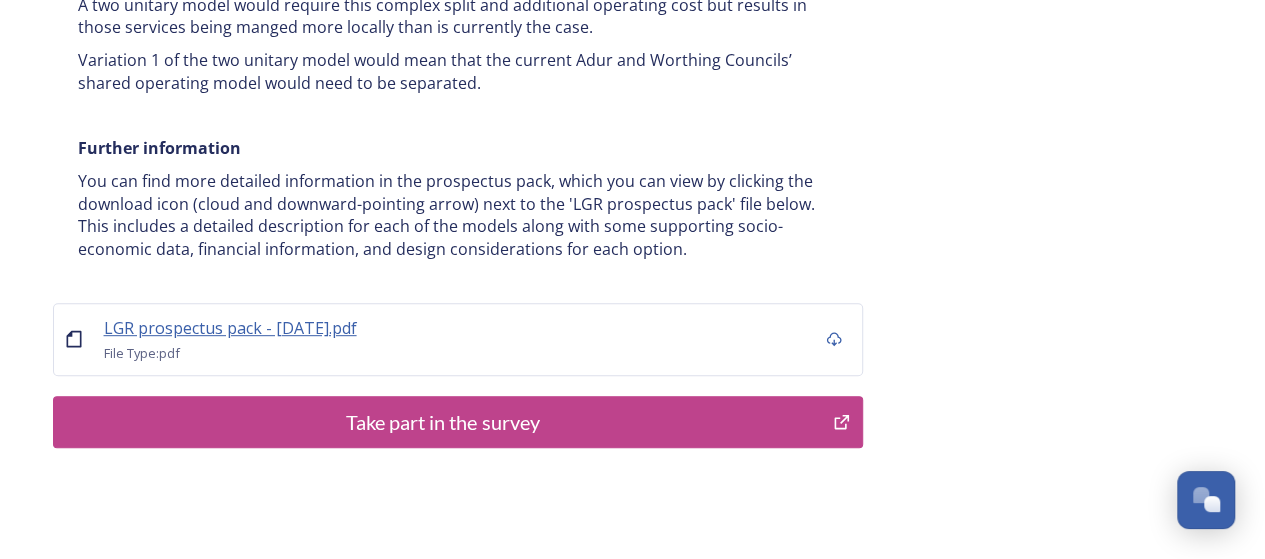 click on "LGR prospectus pack - [DATE].pdf" at bounding box center (230, 328) 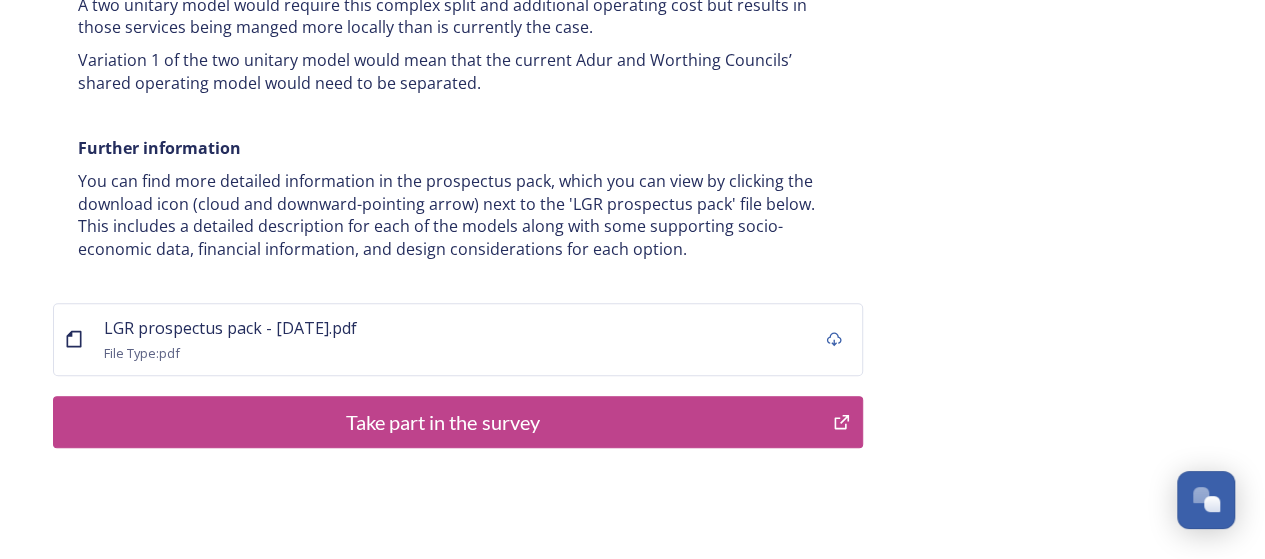 click on "Take part in the survey" at bounding box center [443, 422] 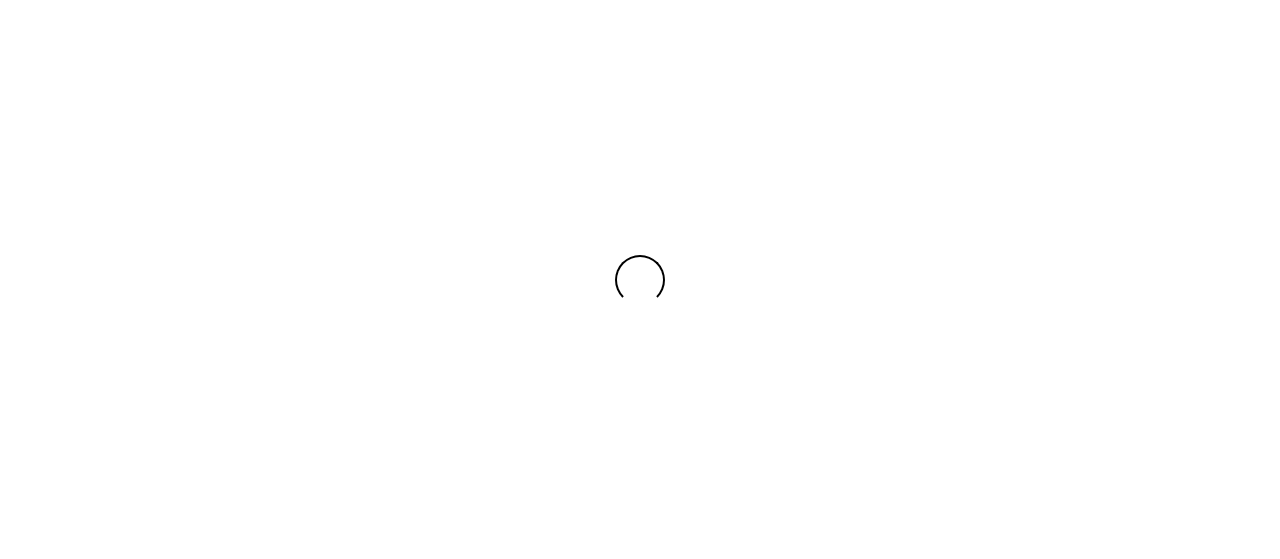 scroll, scrollTop: 0, scrollLeft: 0, axis: both 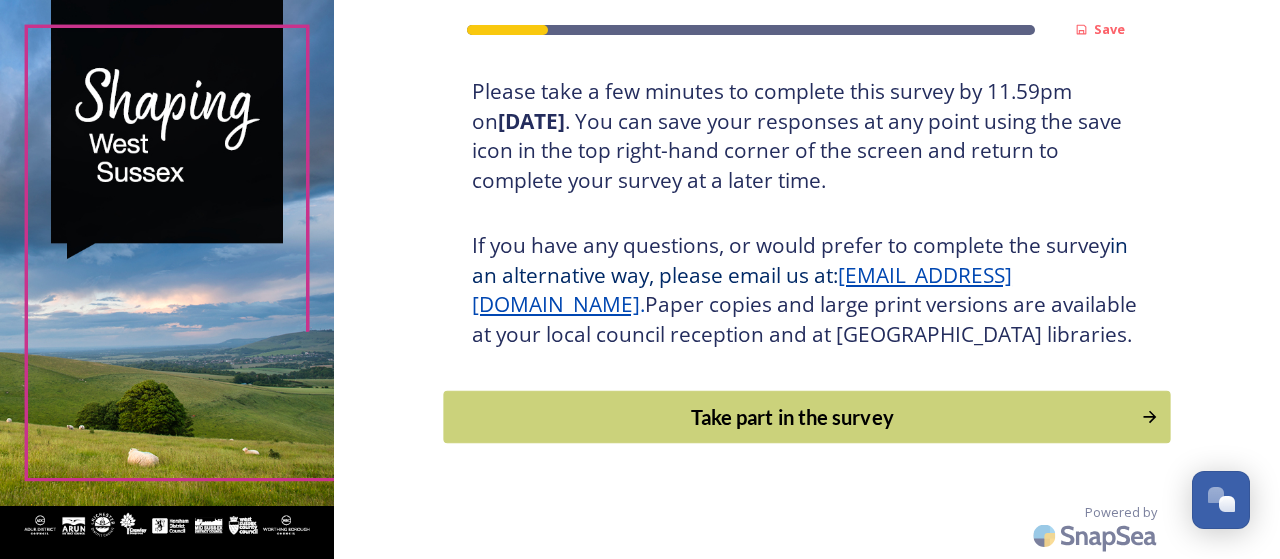 click on "Take part in the survey" at bounding box center (793, 417) 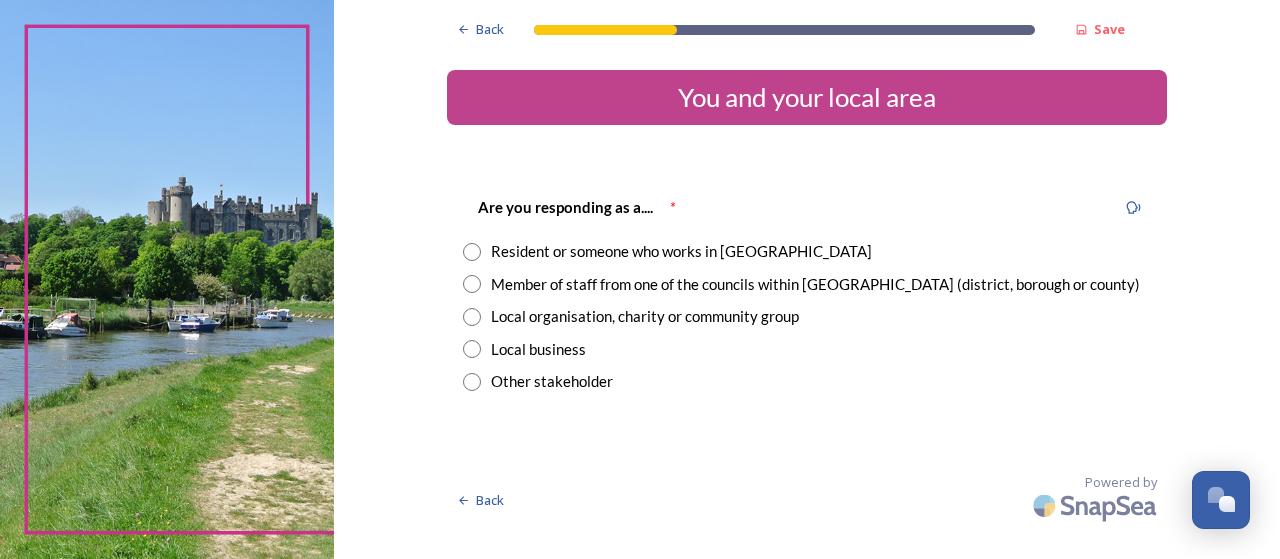 click at bounding box center (472, 284) 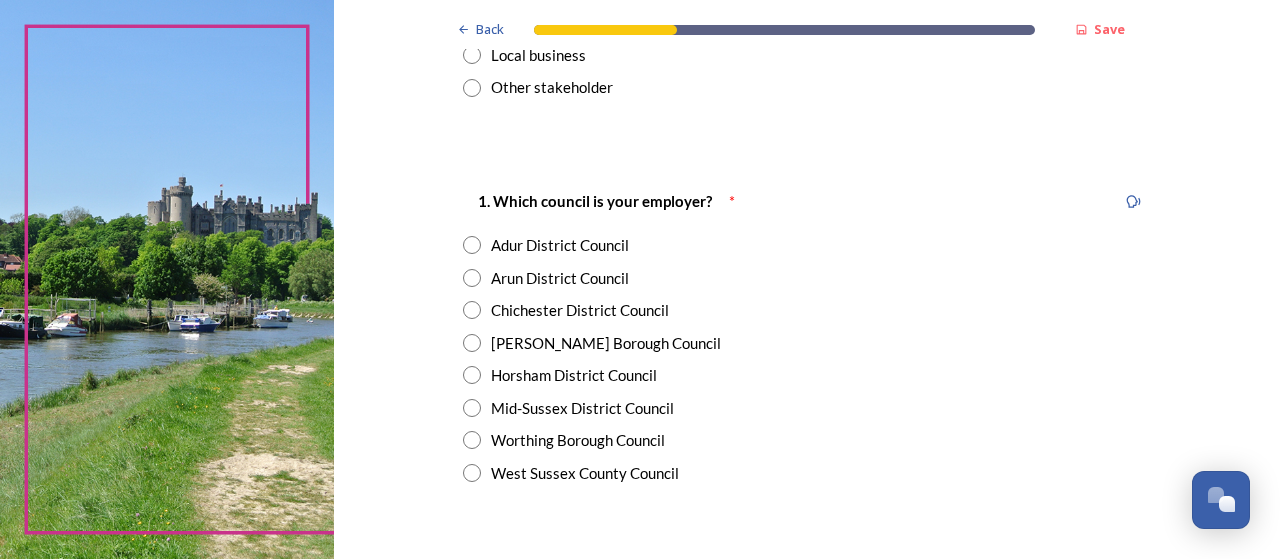 scroll, scrollTop: 300, scrollLeft: 0, axis: vertical 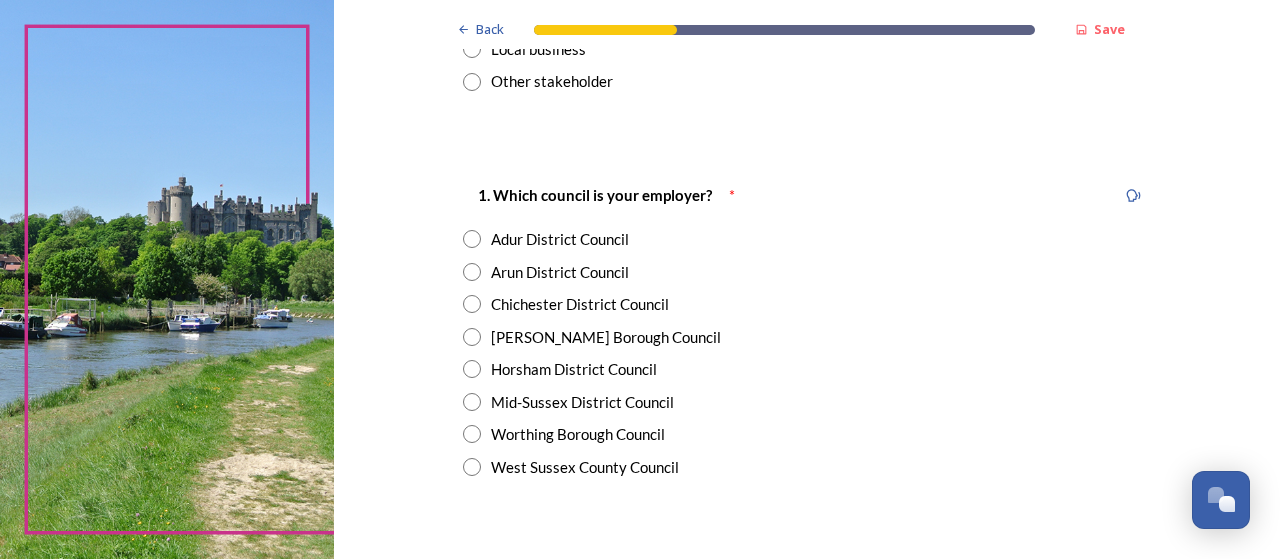 click at bounding box center [472, 239] 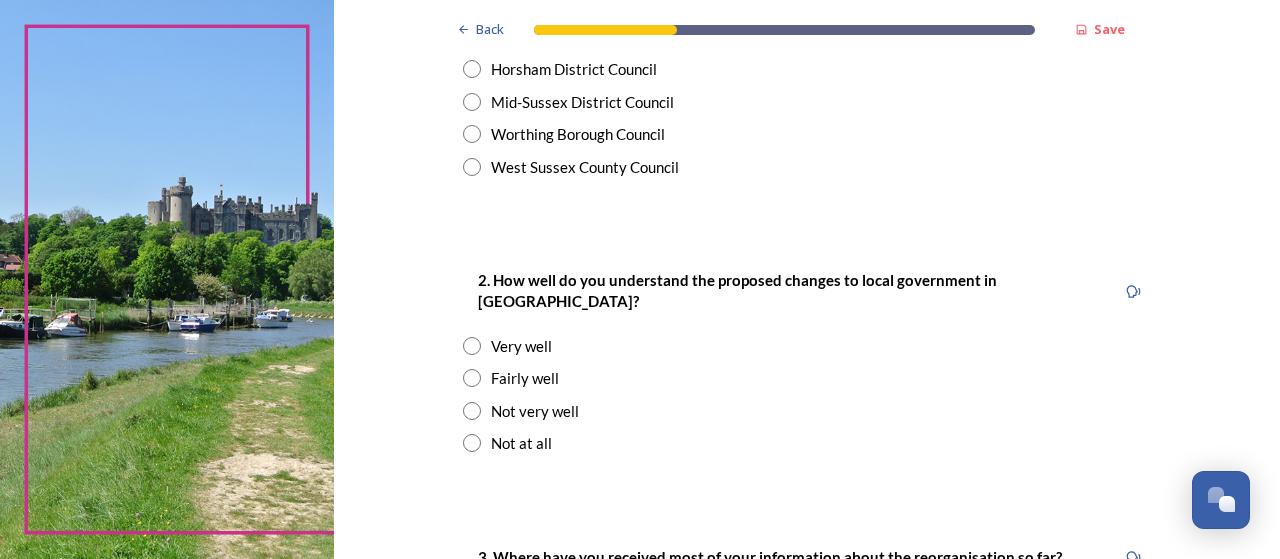 scroll, scrollTop: 700, scrollLeft: 0, axis: vertical 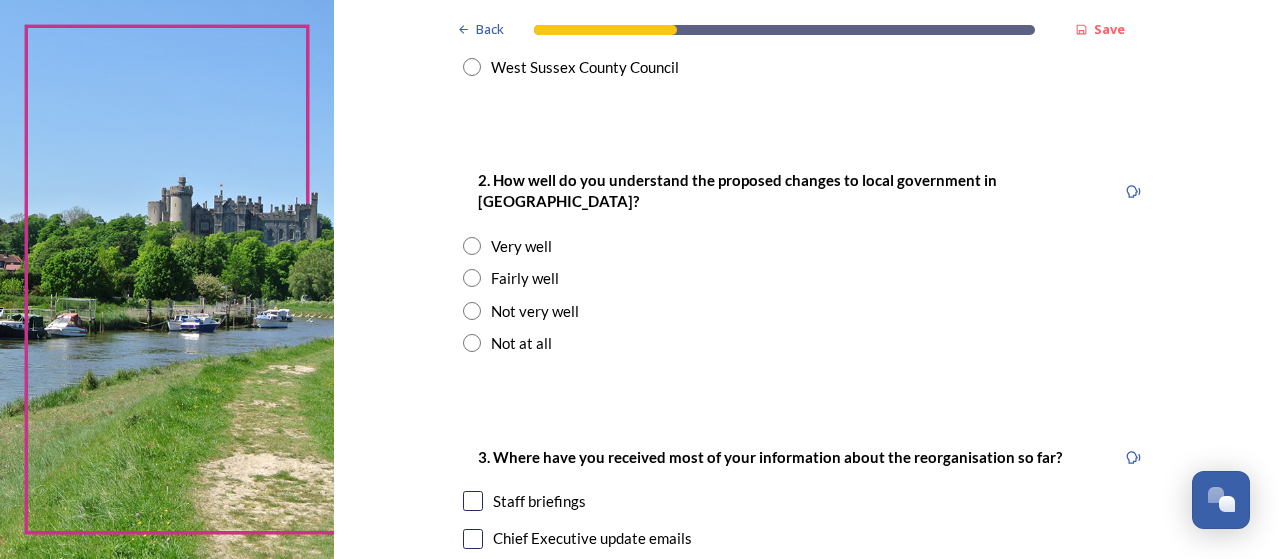 click at bounding box center [472, 278] 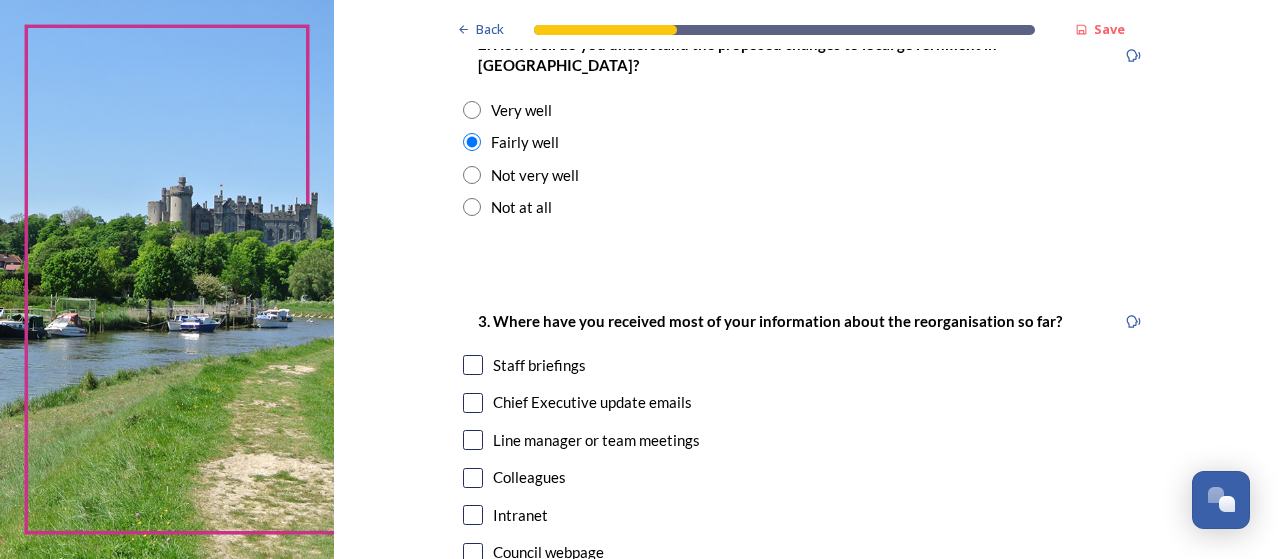 scroll, scrollTop: 900, scrollLeft: 0, axis: vertical 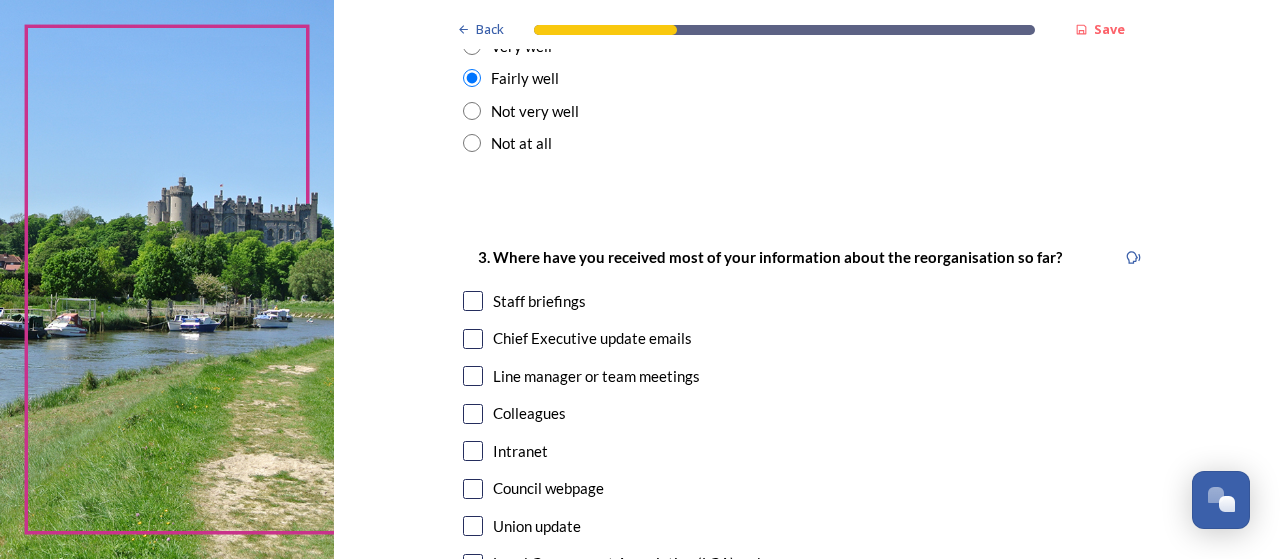 click at bounding box center [473, 301] 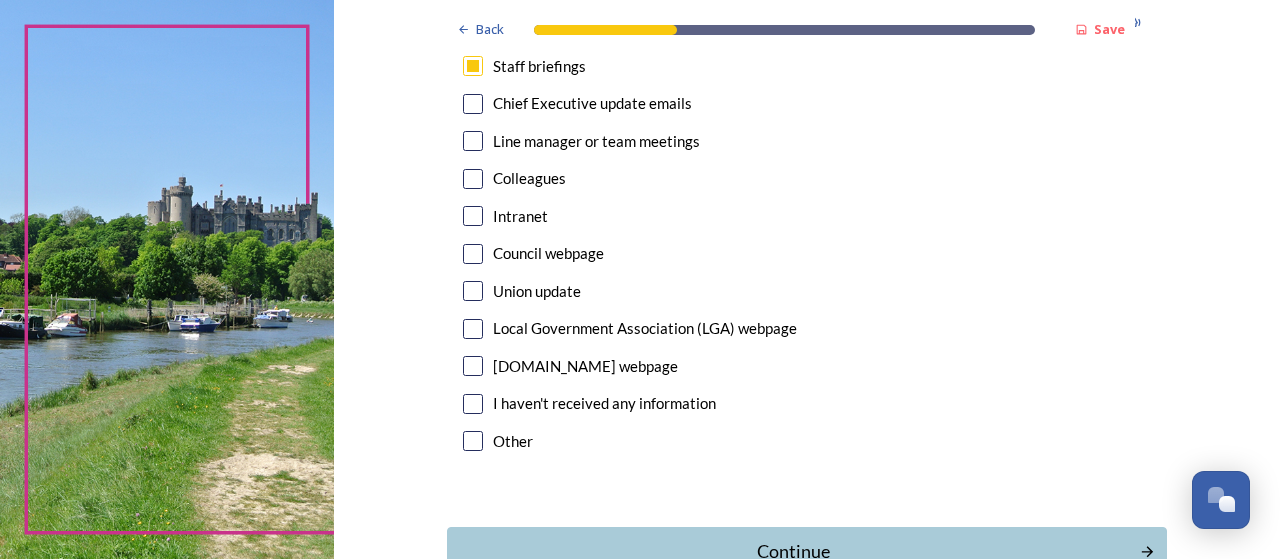 scroll, scrollTop: 1200, scrollLeft: 0, axis: vertical 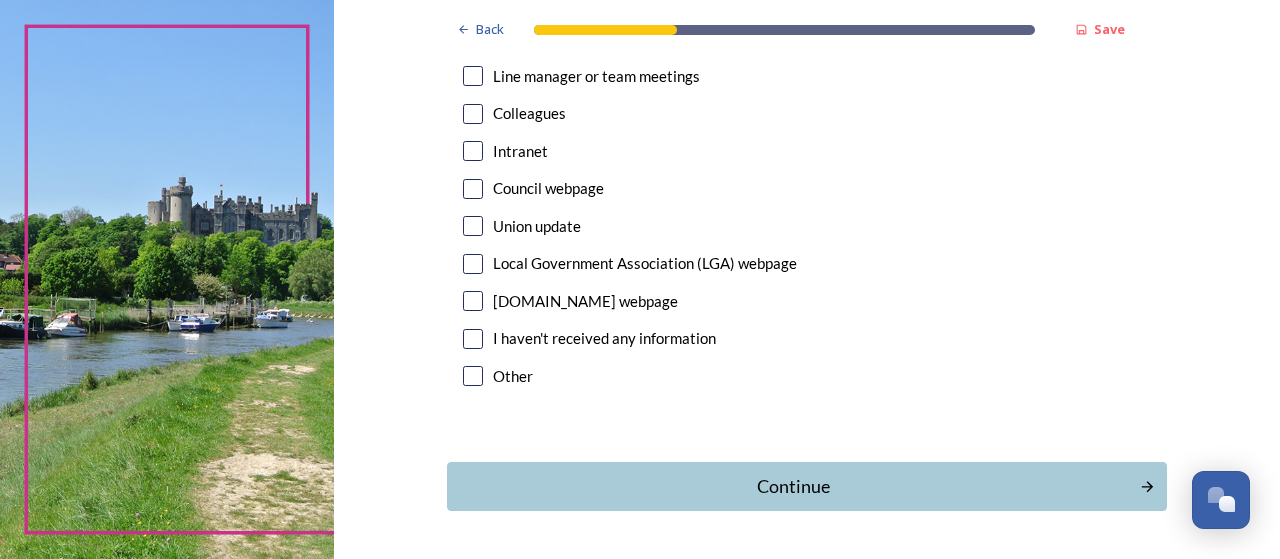 click at bounding box center (473, 264) 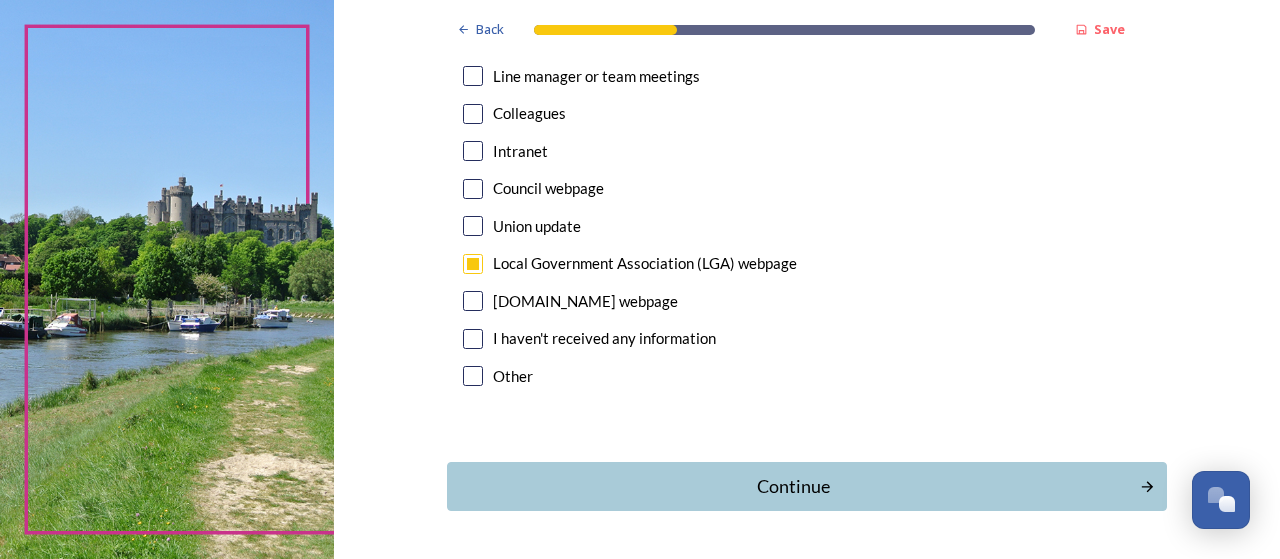 click at bounding box center [473, 301] 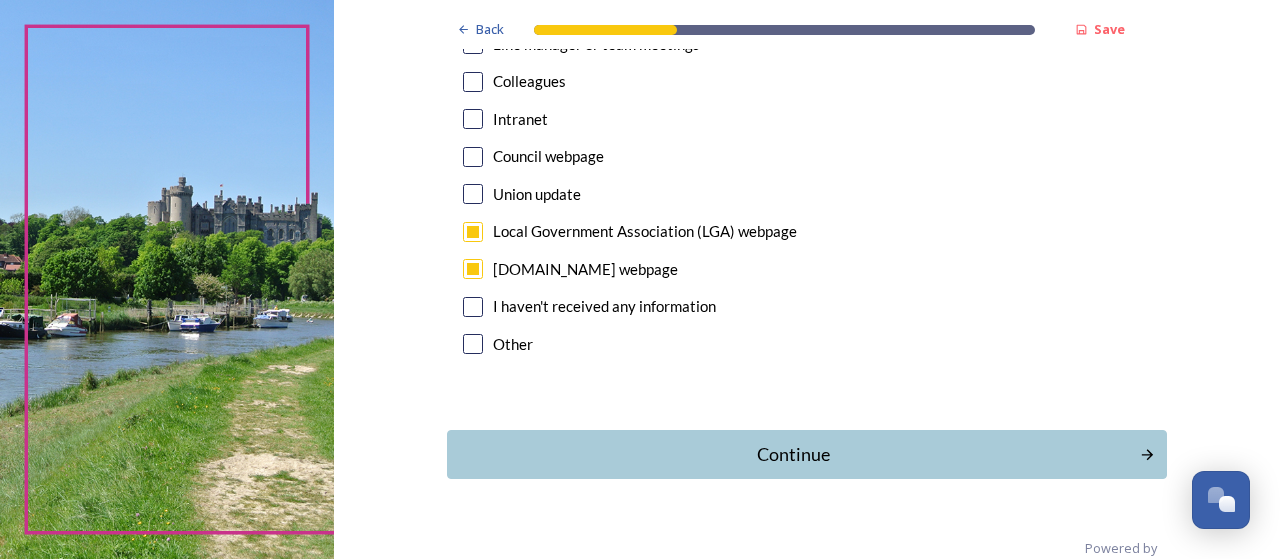scroll, scrollTop: 1246, scrollLeft: 0, axis: vertical 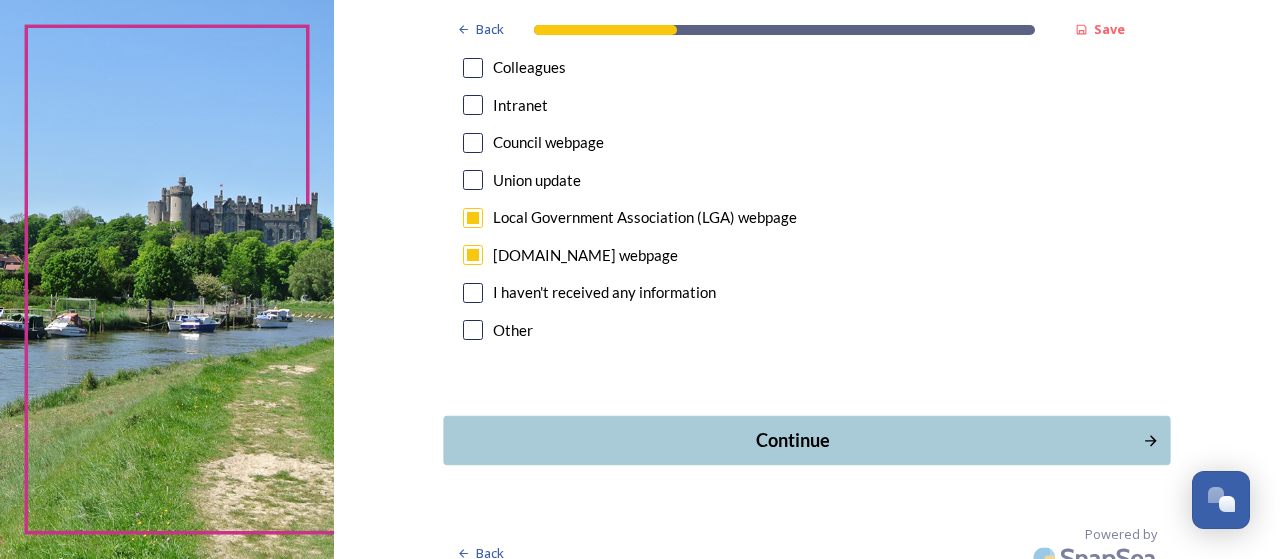 click on "Continue" at bounding box center [793, 440] 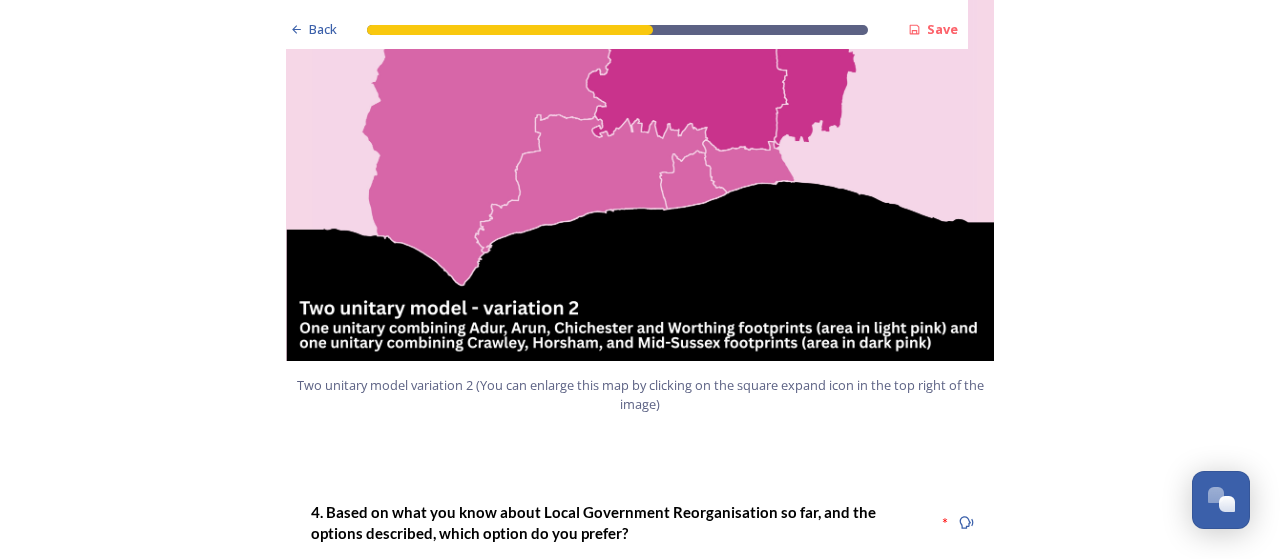 scroll, scrollTop: 2400, scrollLeft: 0, axis: vertical 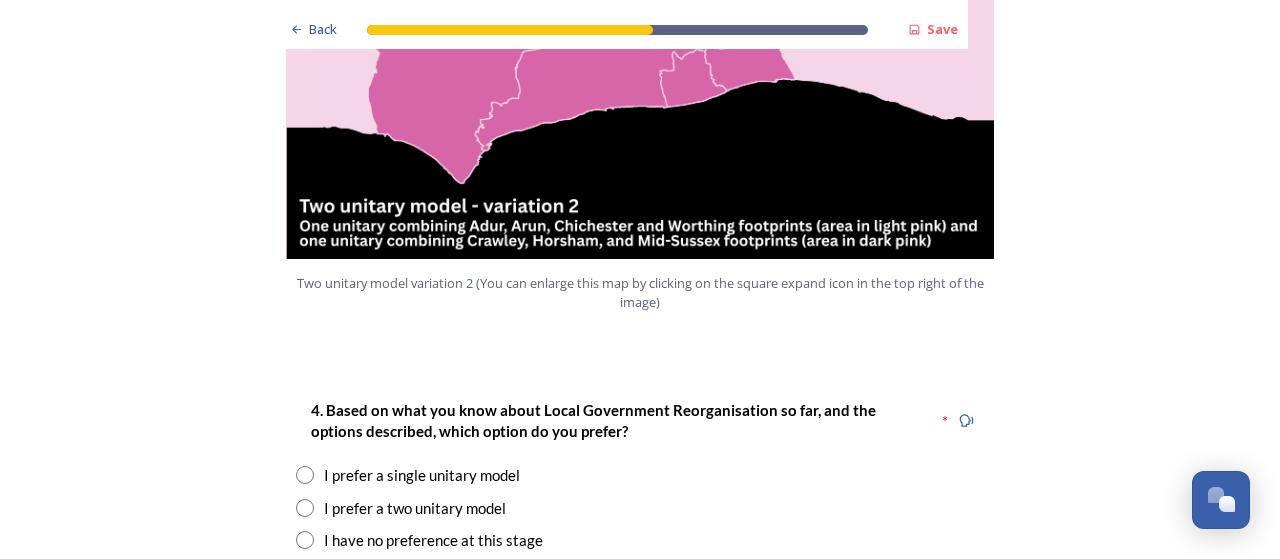 click at bounding box center [305, 508] 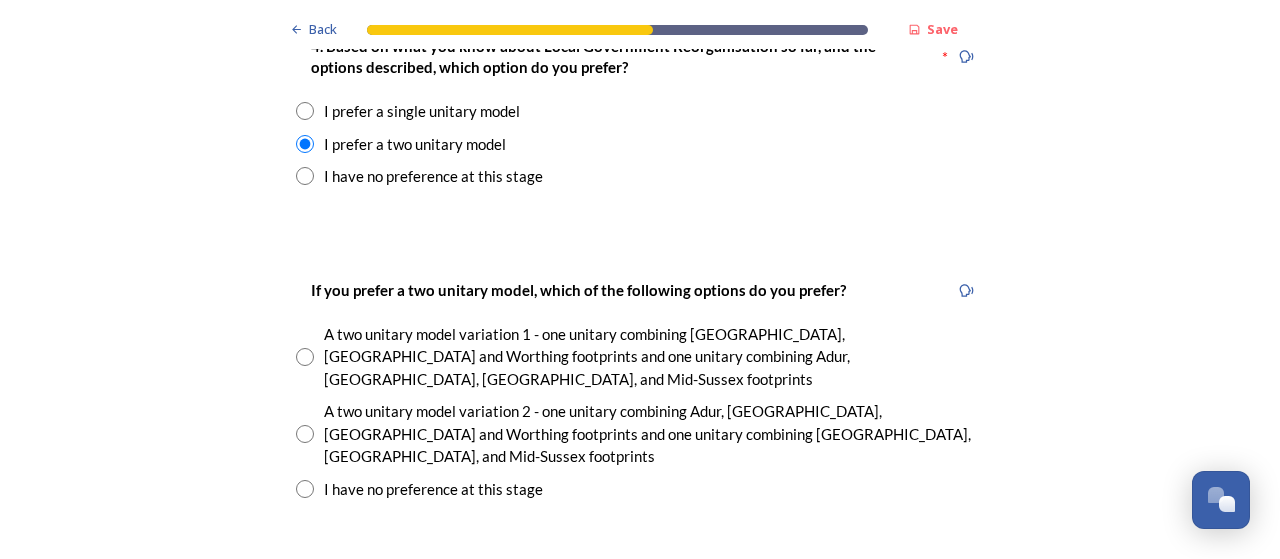 scroll, scrollTop: 2800, scrollLeft: 0, axis: vertical 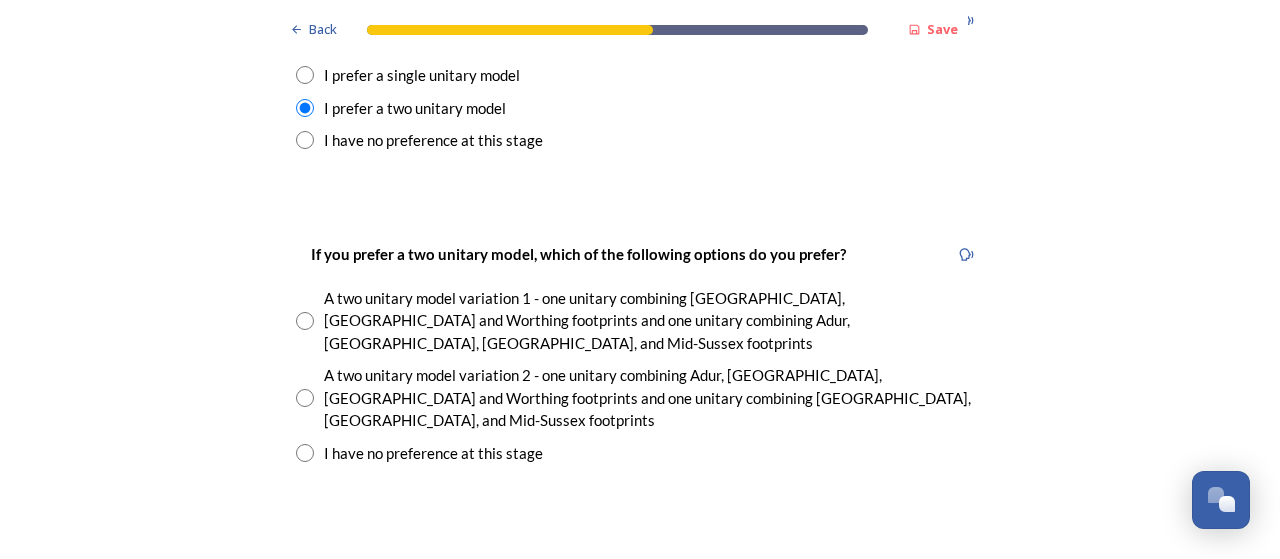 click at bounding box center (305, 453) 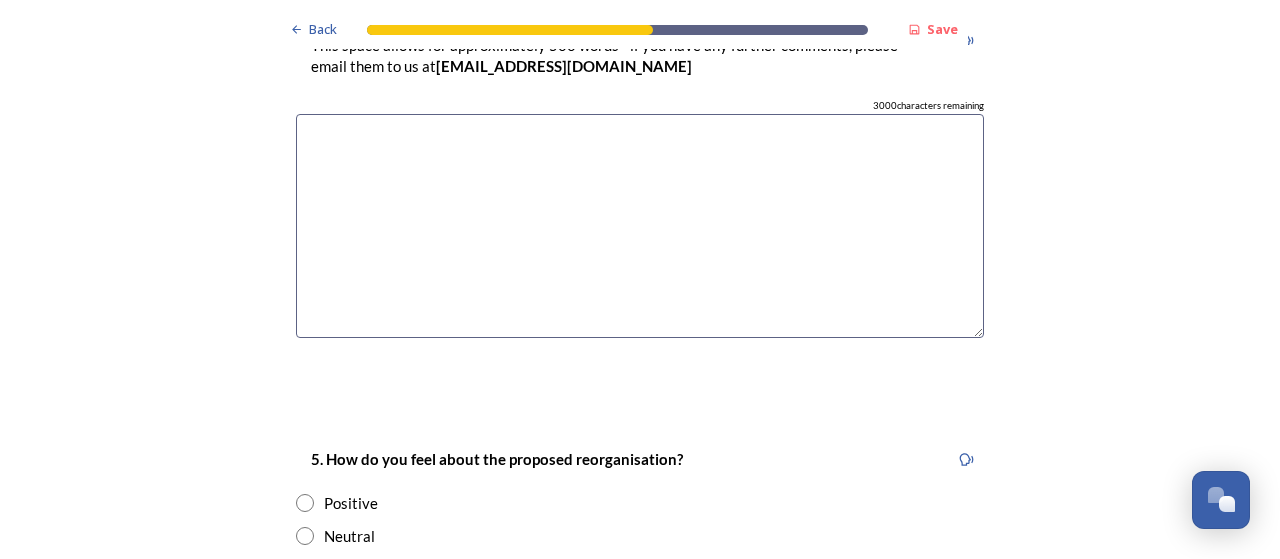 scroll, scrollTop: 3500, scrollLeft: 0, axis: vertical 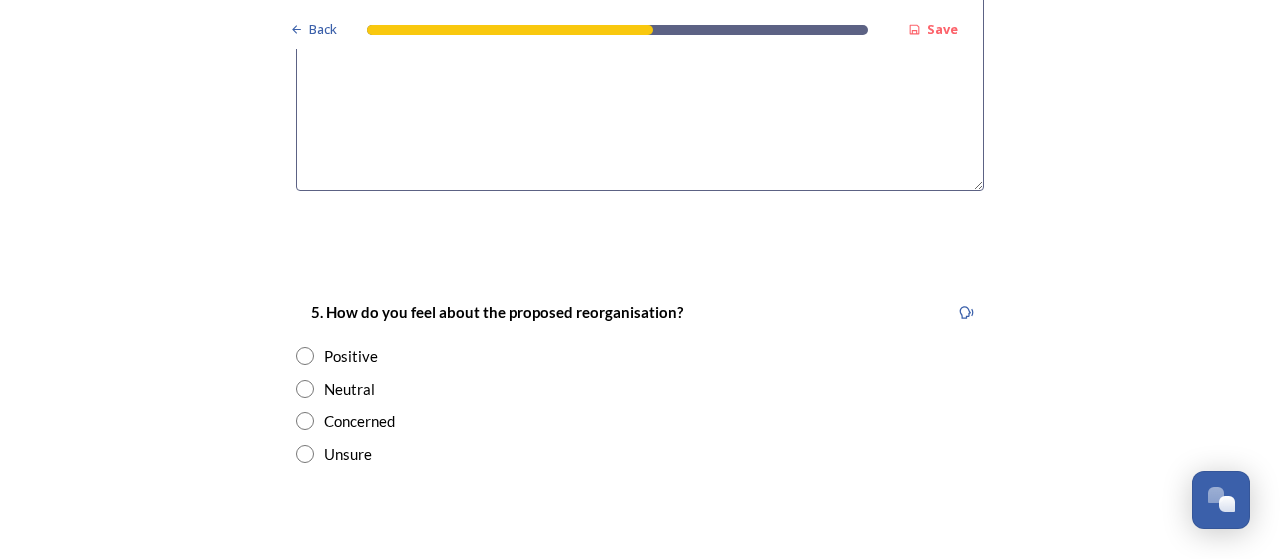 click at bounding box center [305, 356] 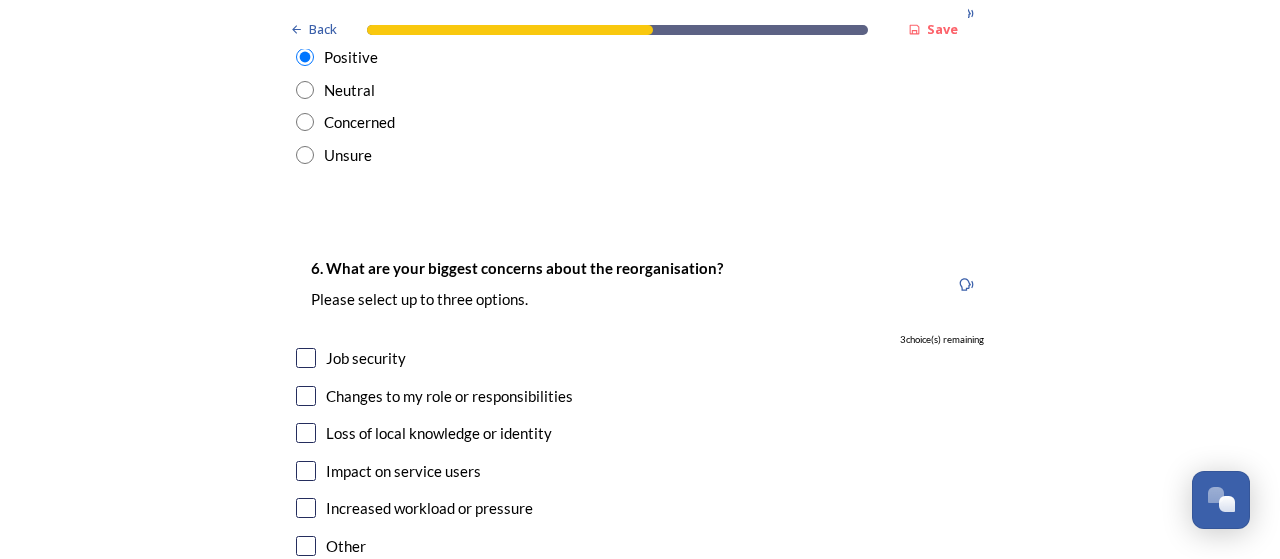 scroll, scrollTop: 3800, scrollLeft: 0, axis: vertical 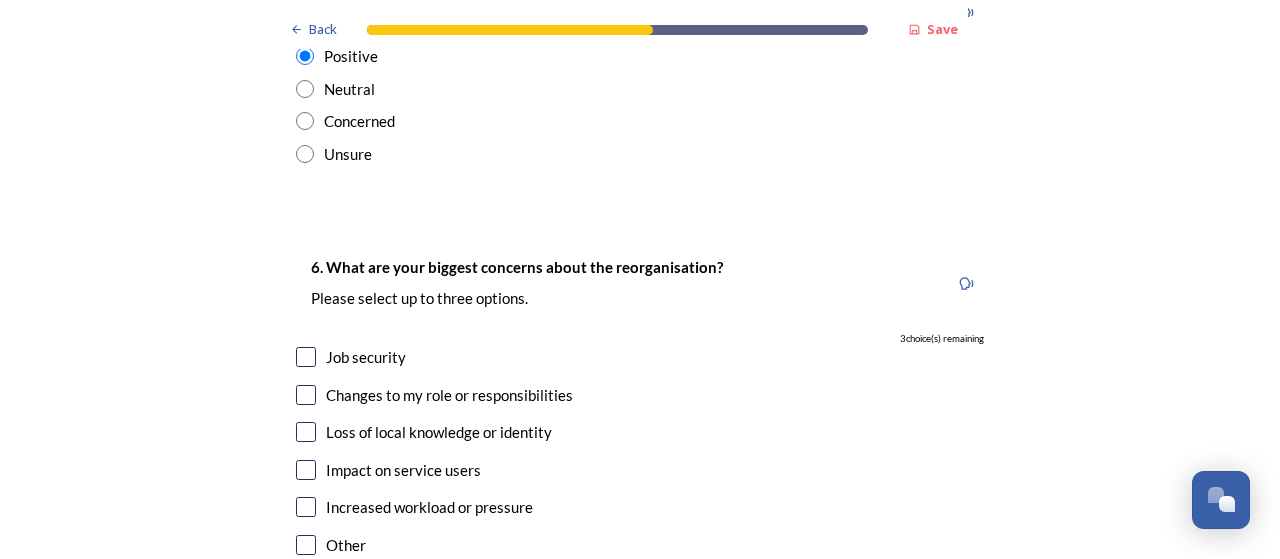 click at bounding box center [306, 357] 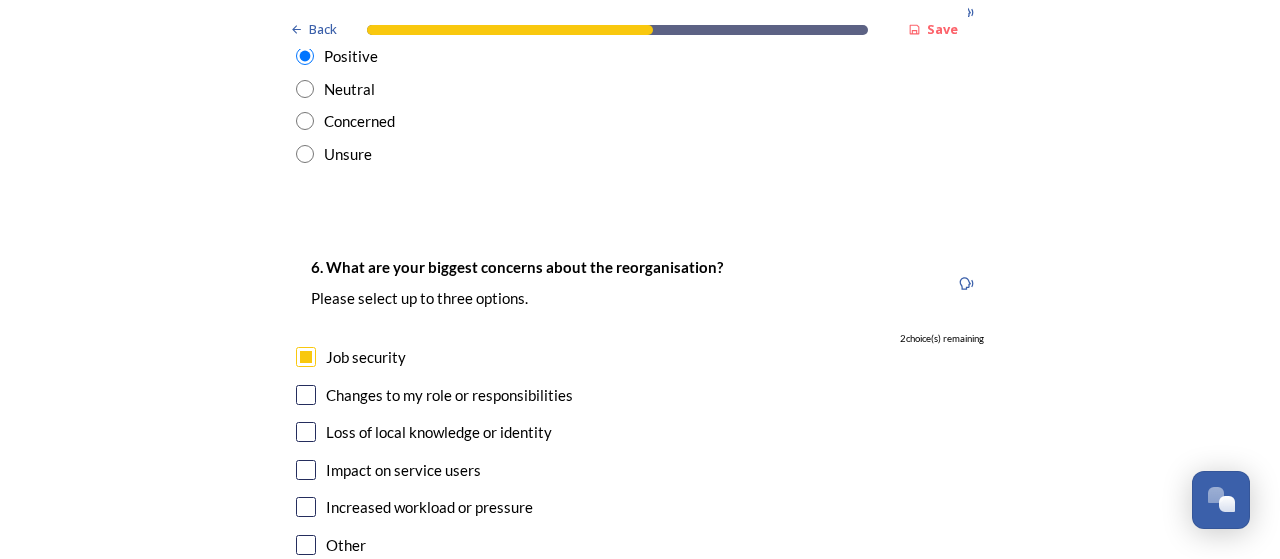 click at bounding box center (306, 395) 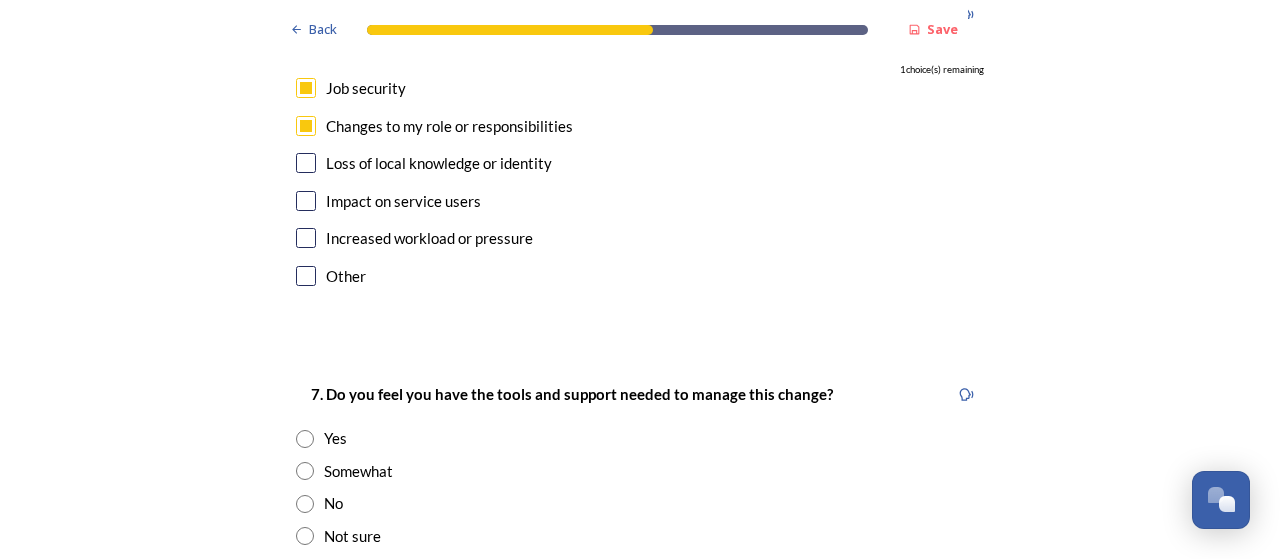 scroll, scrollTop: 4100, scrollLeft: 0, axis: vertical 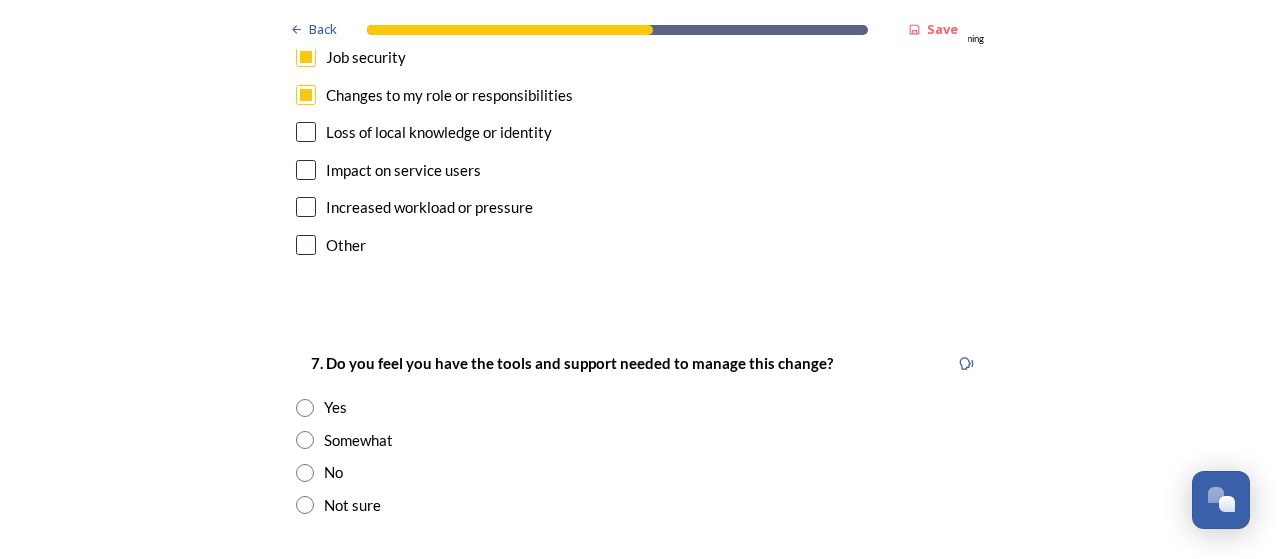 click at bounding box center (305, 473) 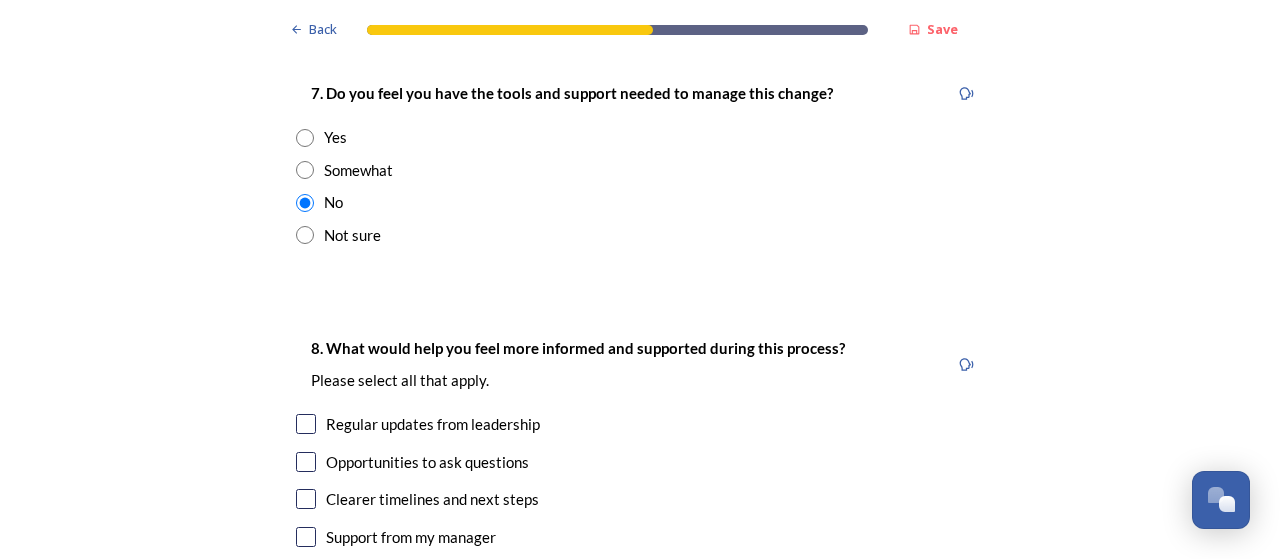 scroll, scrollTop: 4400, scrollLeft: 0, axis: vertical 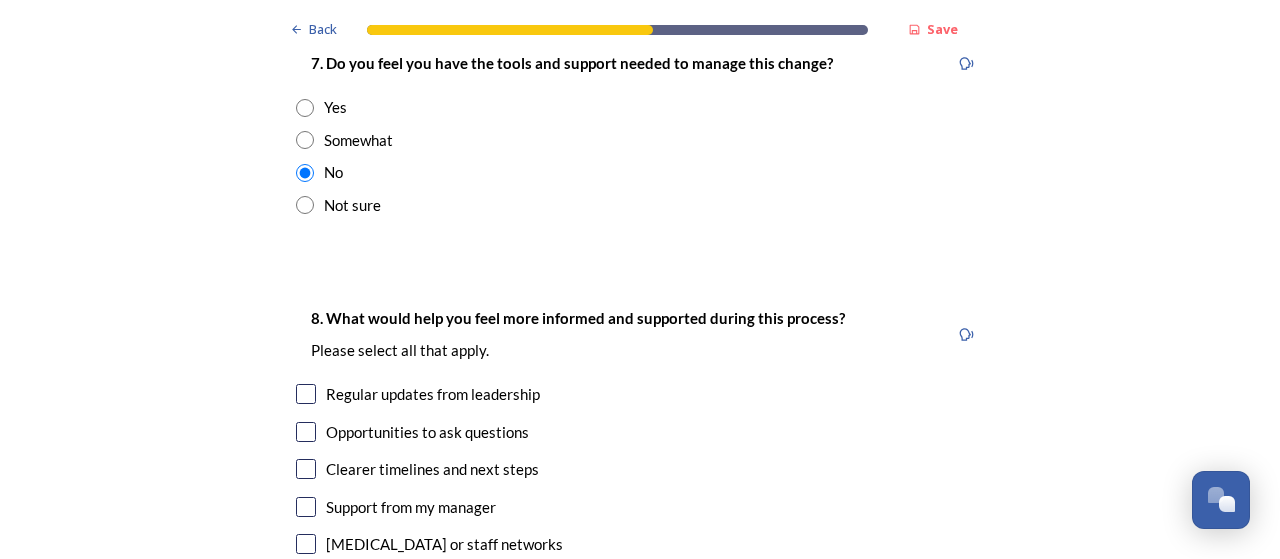 click at bounding box center (306, 394) 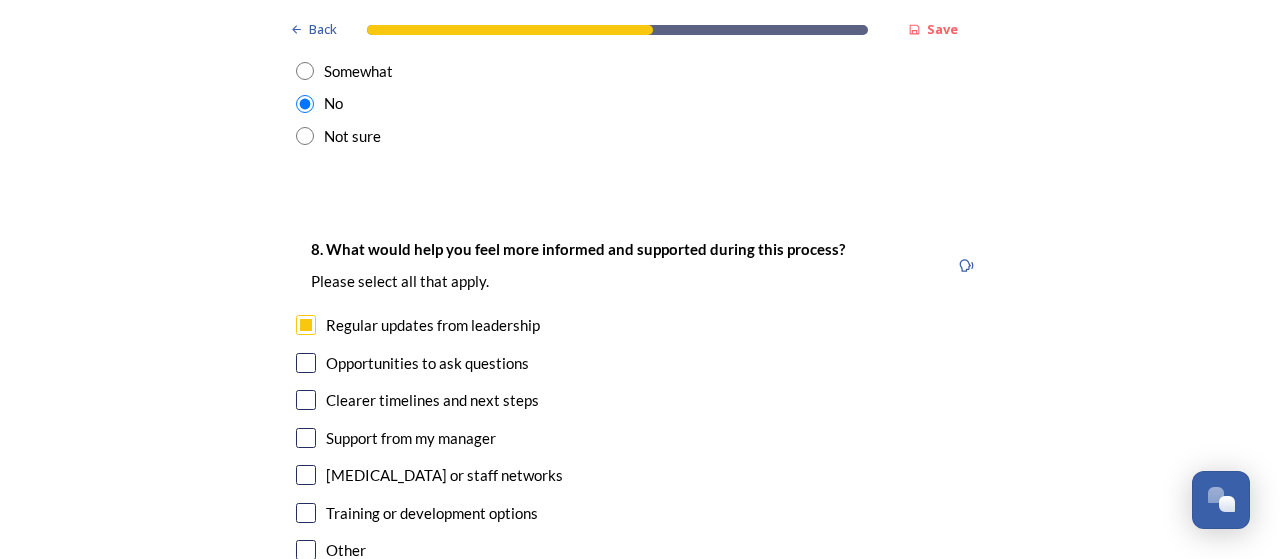 scroll, scrollTop: 4500, scrollLeft: 0, axis: vertical 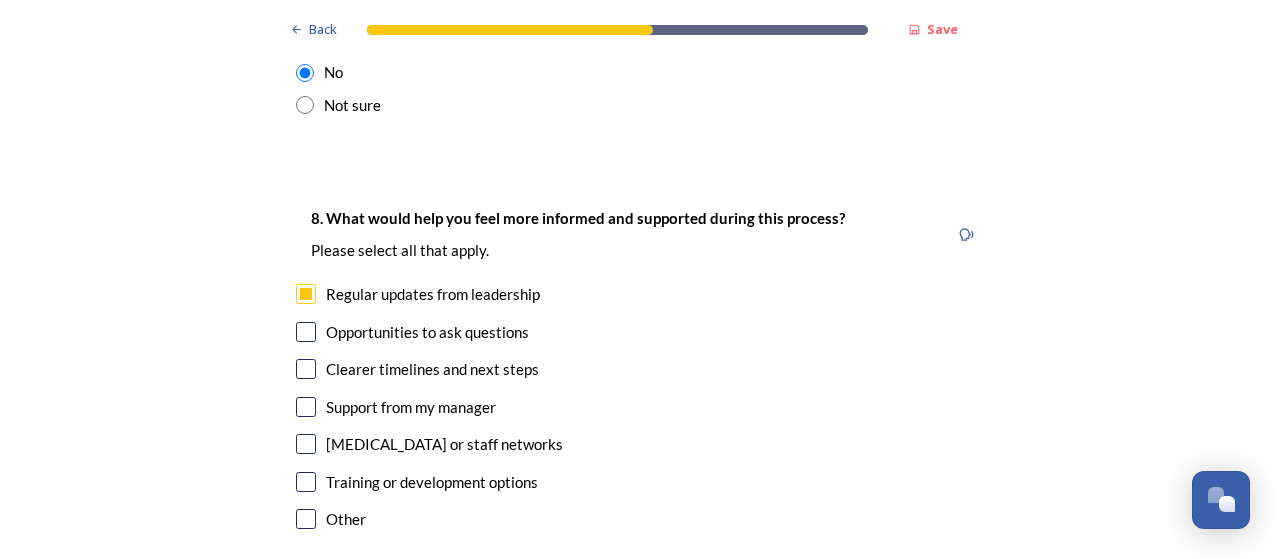 click at bounding box center (306, 369) 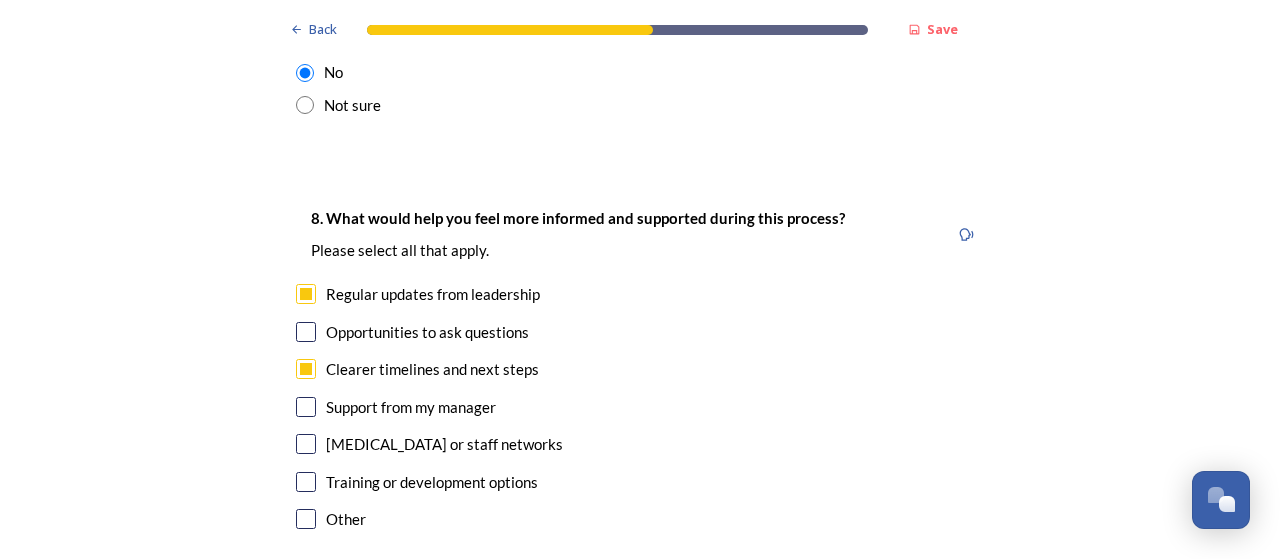 click at bounding box center [306, 444] 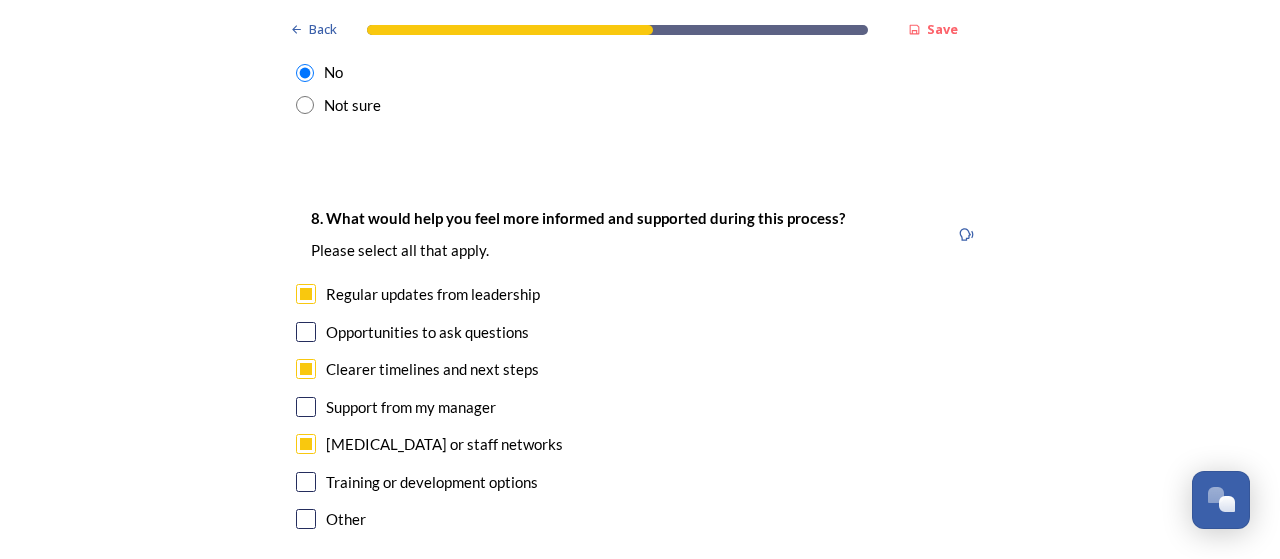 click at bounding box center [306, 482] 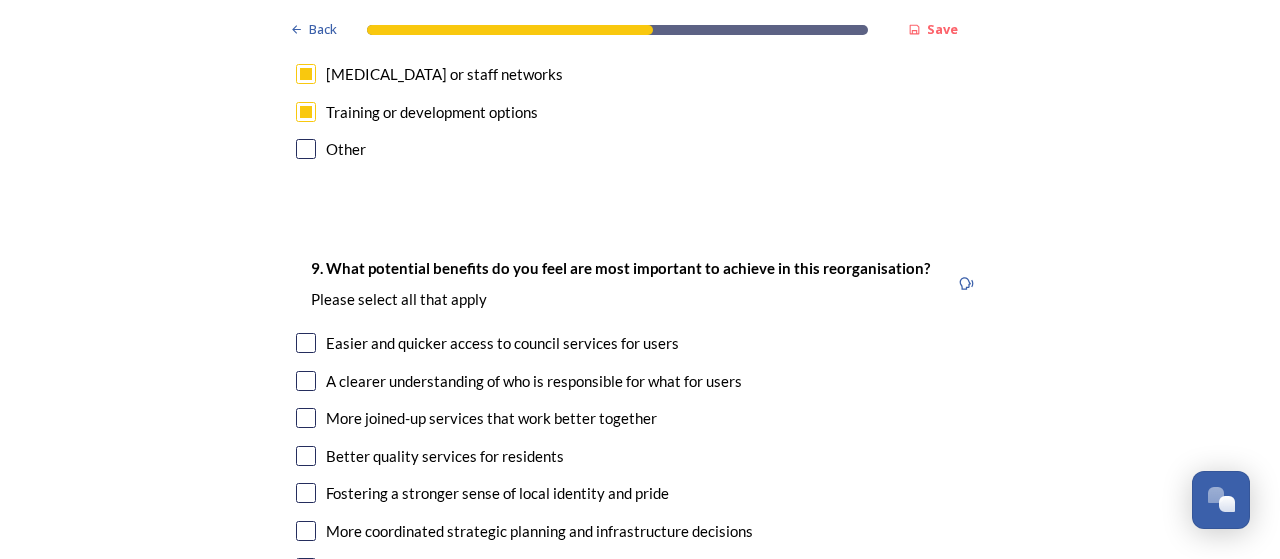 scroll, scrollTop: 4900, scrollLeft: 0, axis: vertical 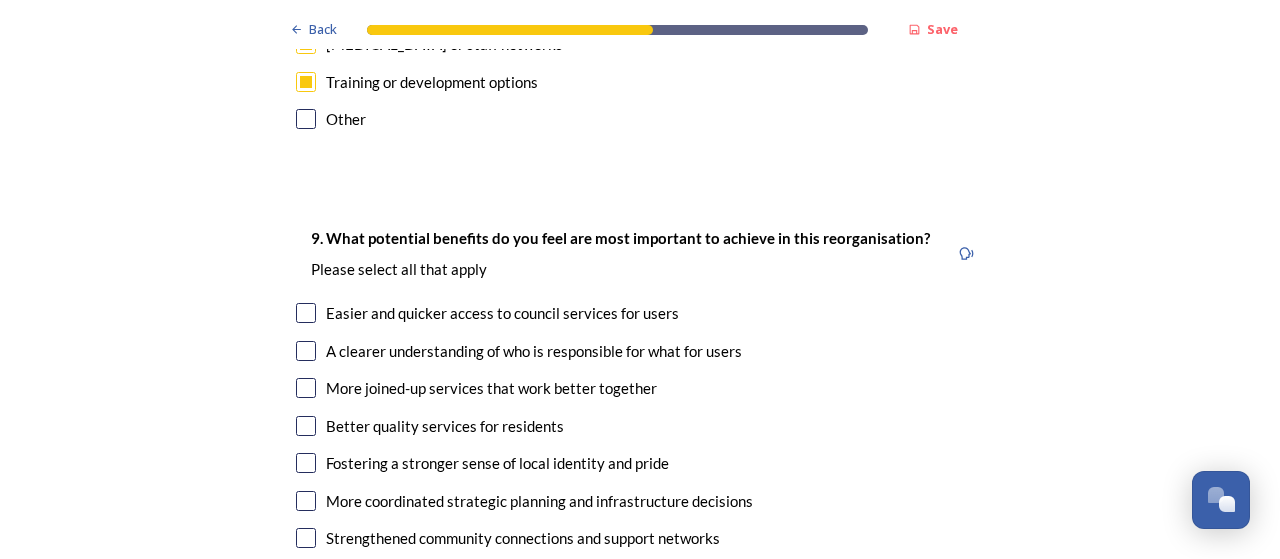 click at bounding box center (306, 388) 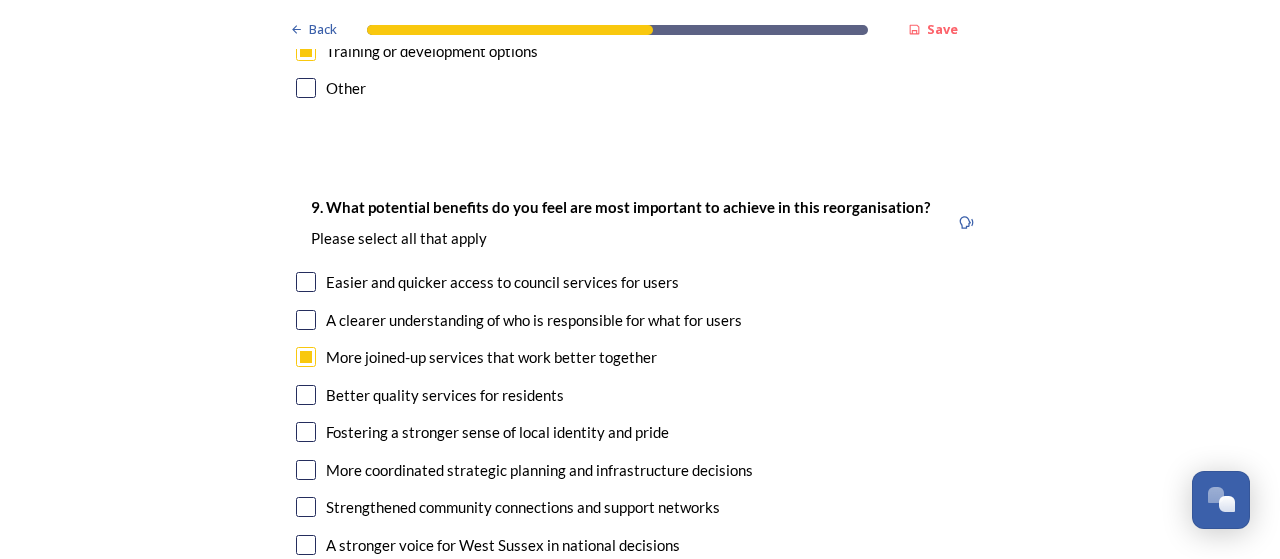 scroll, scrollTop: 4900, scrollLeft: 0, axis: vertical 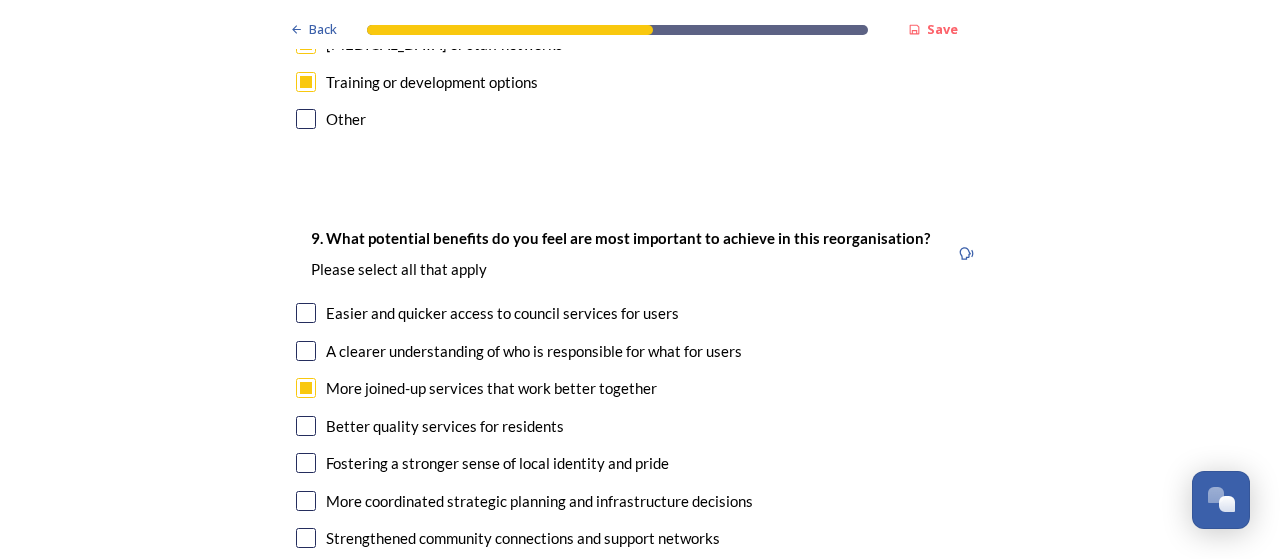 click at bounding box center (306, 351) 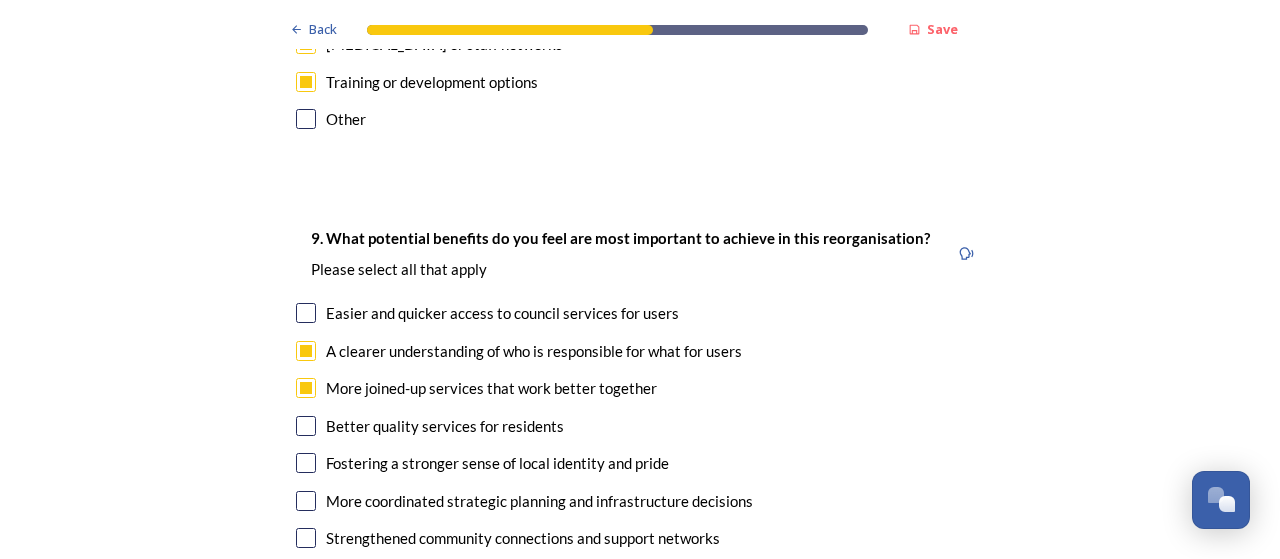 click at bounding box center (306, 501) 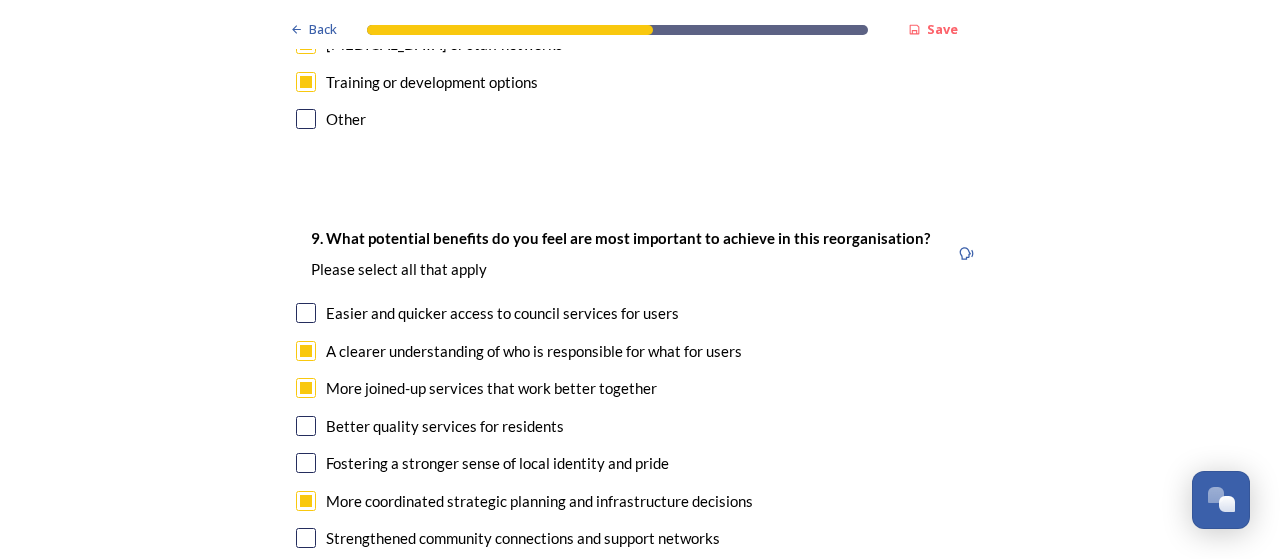 scroll, scrollTop: 5000, scrollLeft: 0, axis: vertical 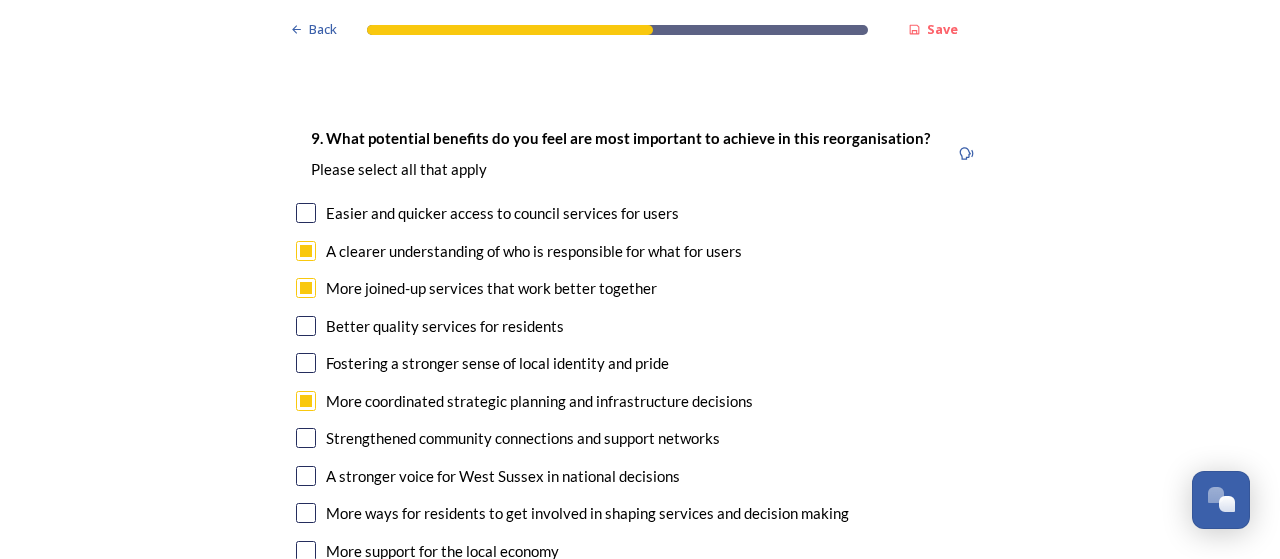 click at bounding box center (306, 476) 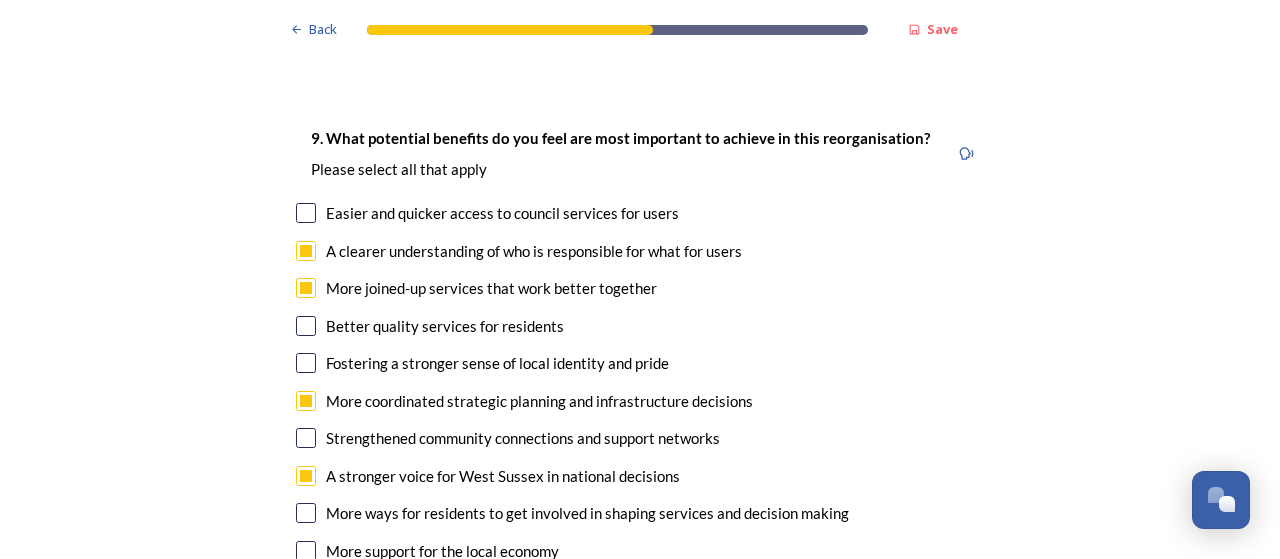 scroll, scrollTop: 5100, scrollLeft: 0, axis: vertical 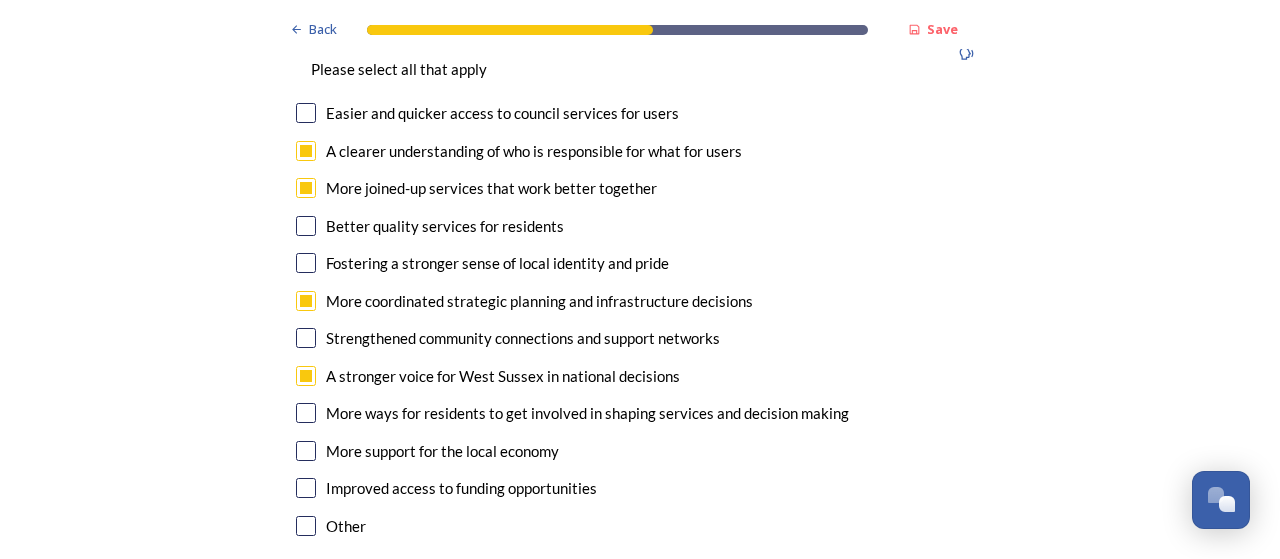 click at bounding box center [306, 488] 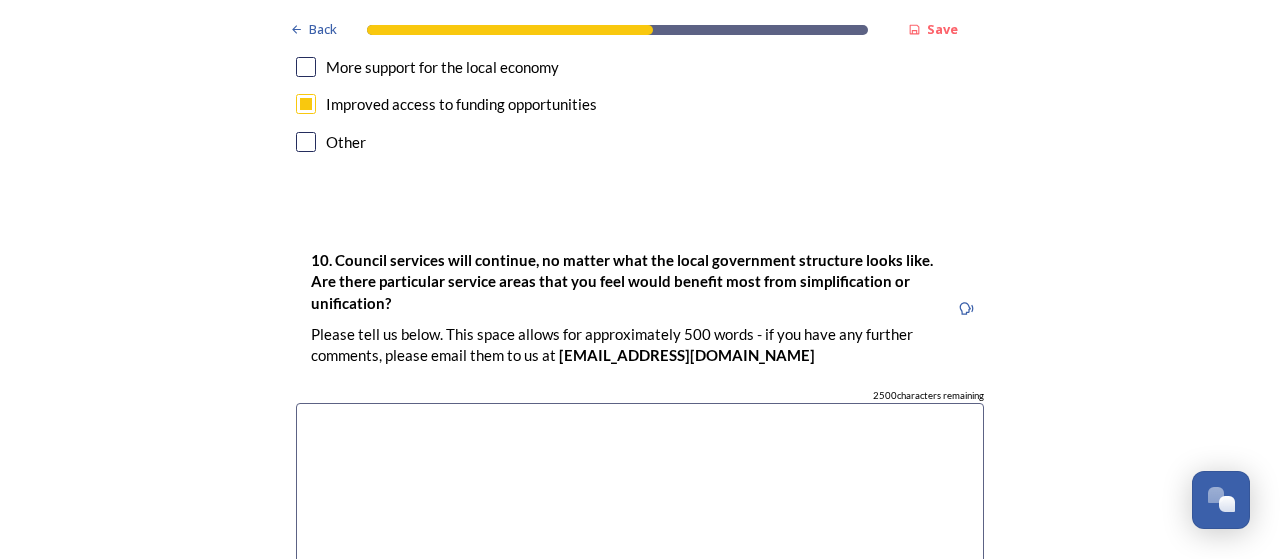 scroll, scrollTop: 5452, scrollLeft: 0, axis: vertical 